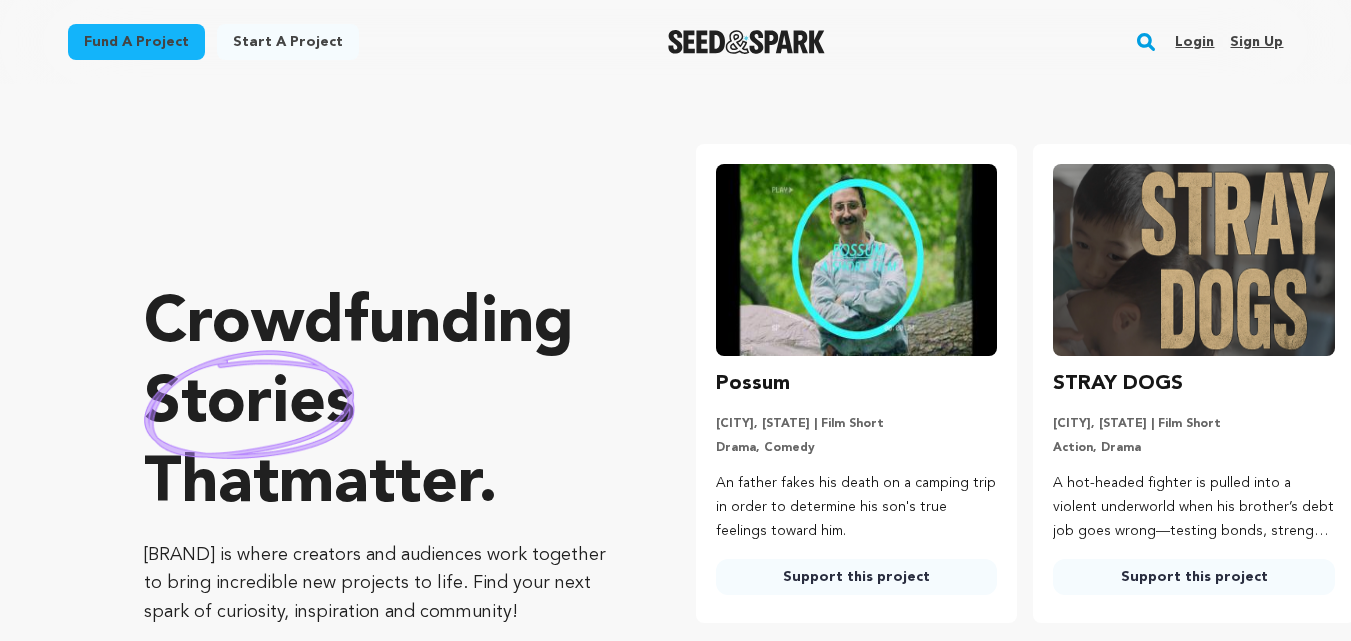 scroll, scrollTop: 0, scrollLeft: 0, axis: both 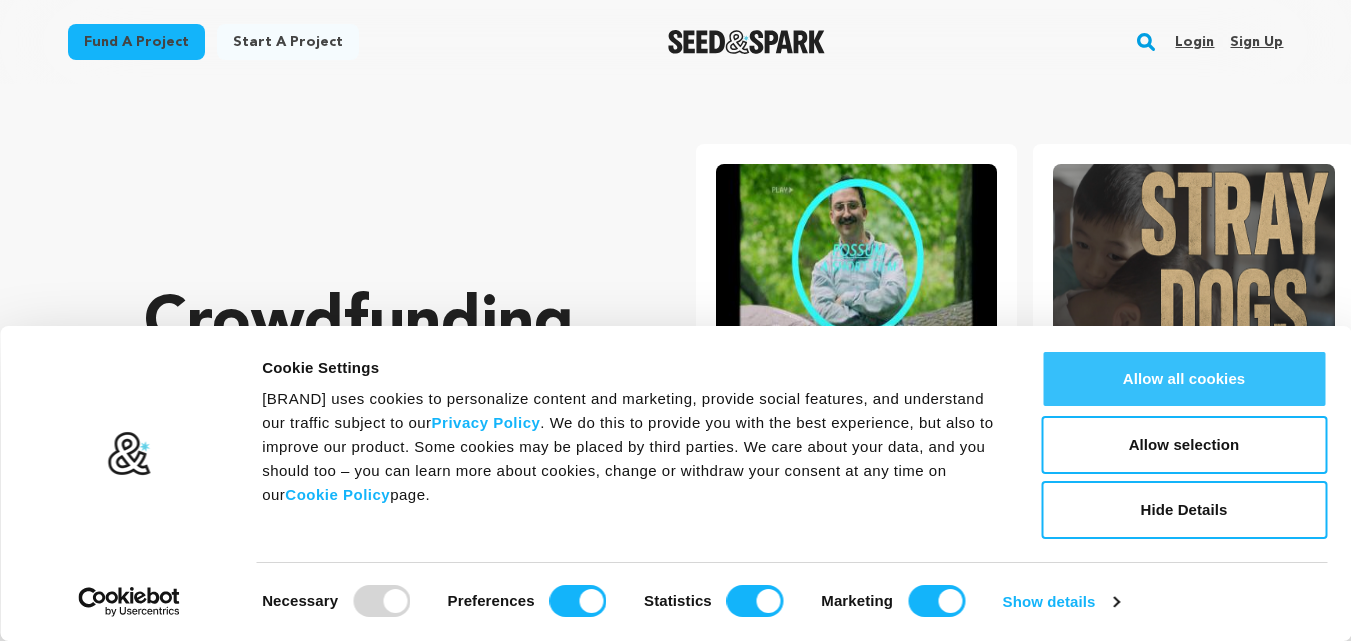 click on "Allow all cookies" at bounding box center (1184, 379) 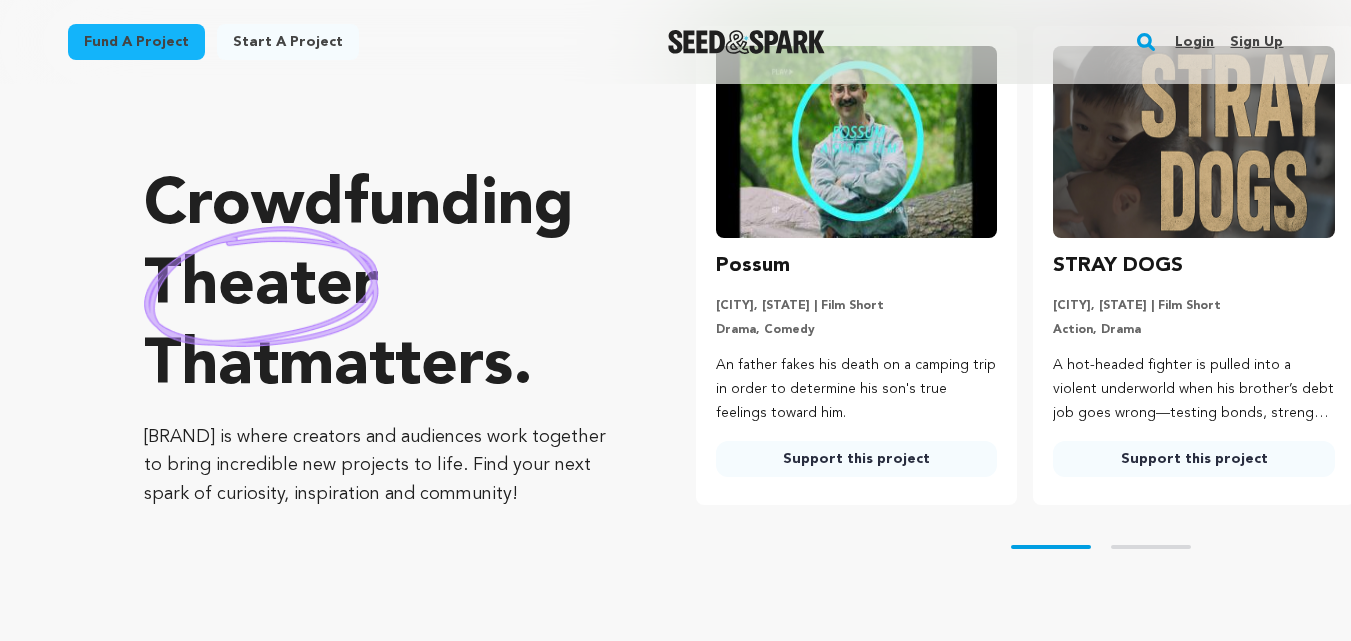 scroll, scrollTop: 0, scrollLeft: 0, axis: both 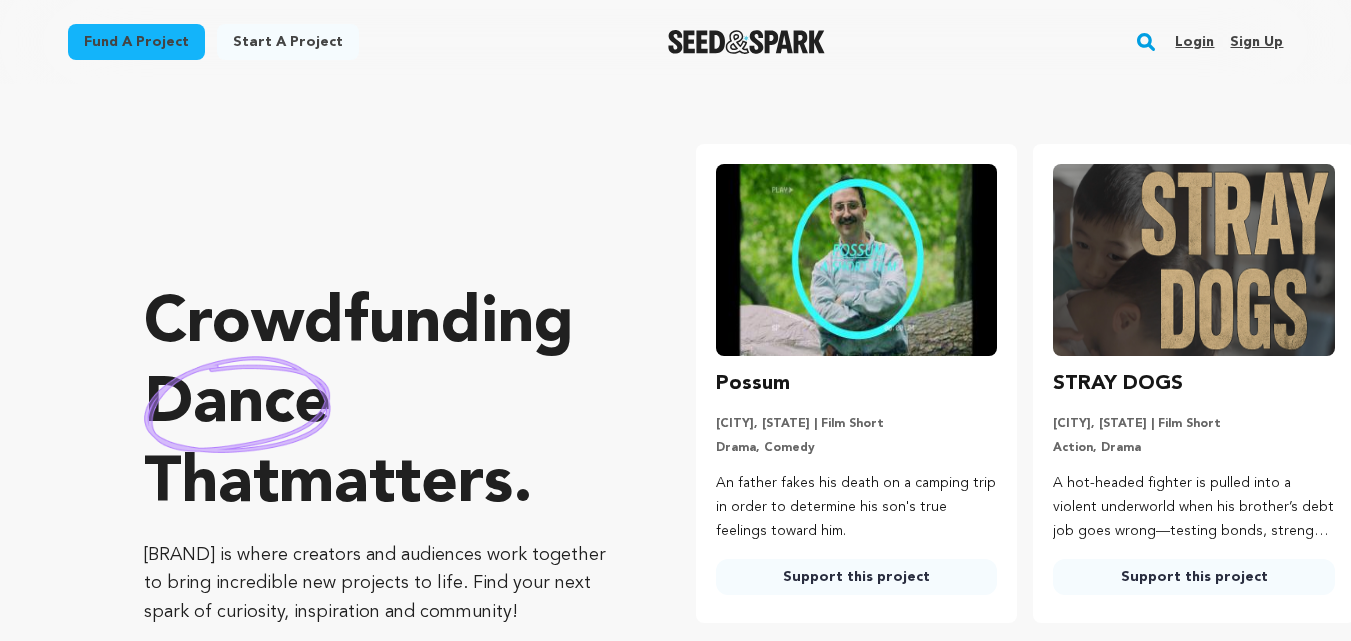click on "Start a project" at bounding box center (288, 42) 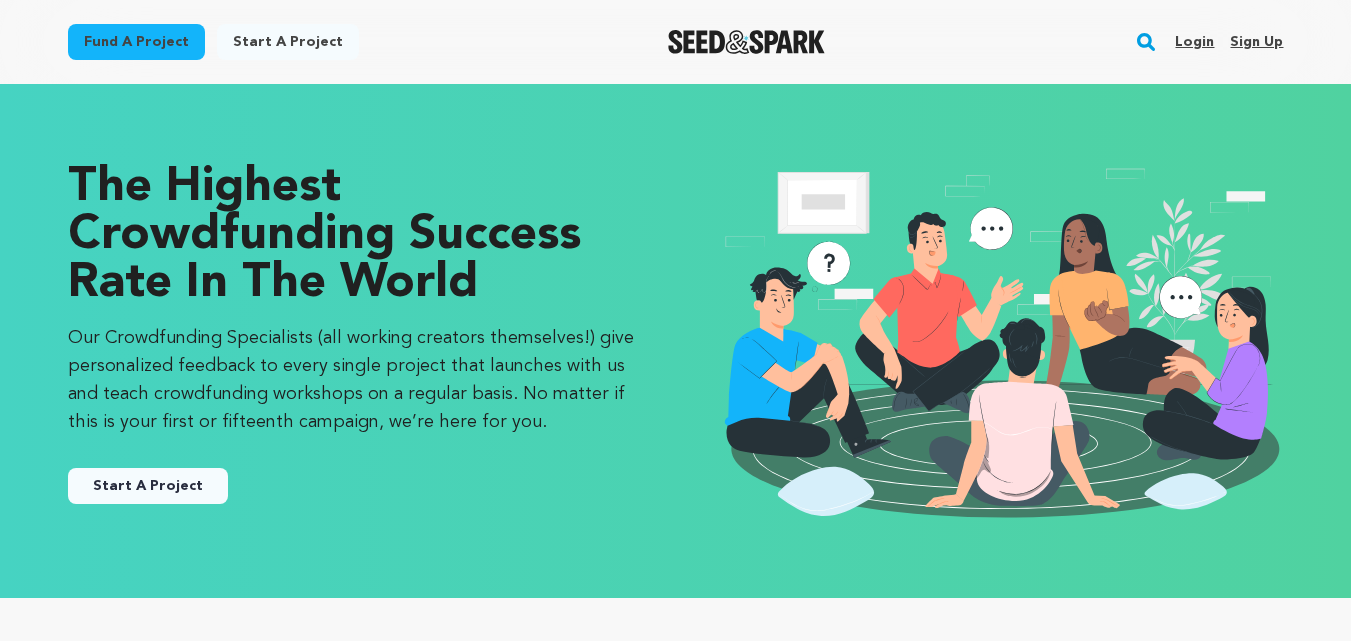 scroll, scrollTop: 0, scrollLeft: 0, axis: both 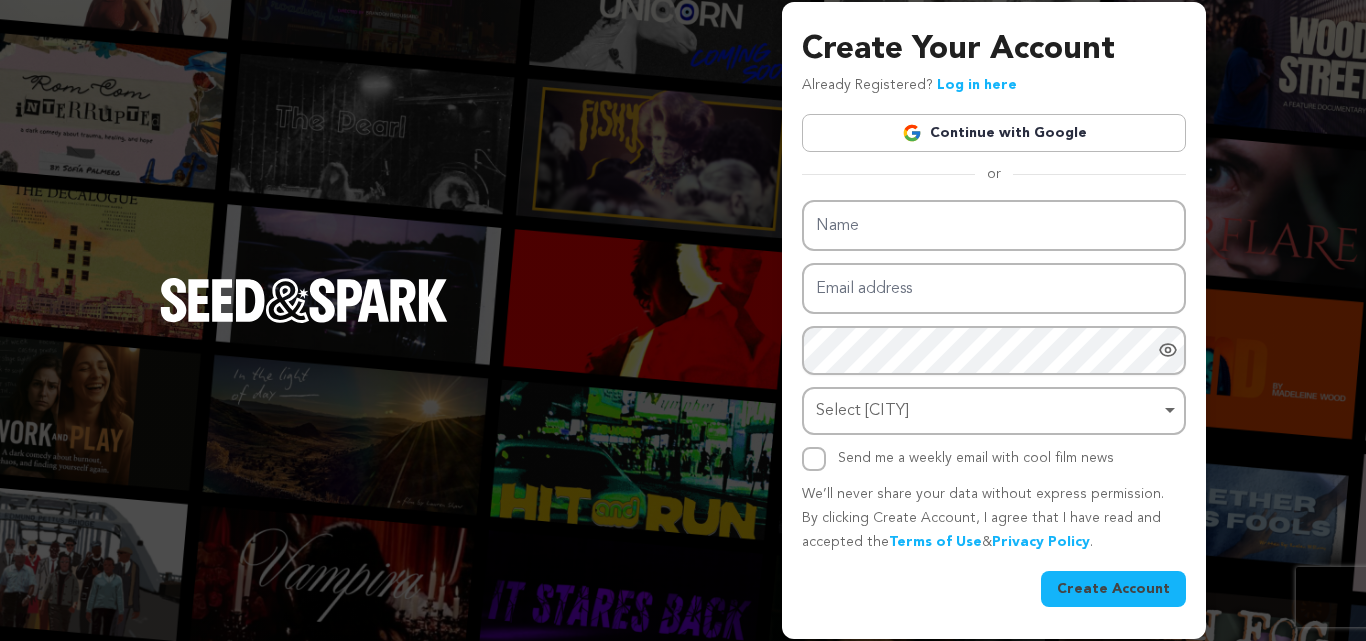 click at bounding box center [912, 133] 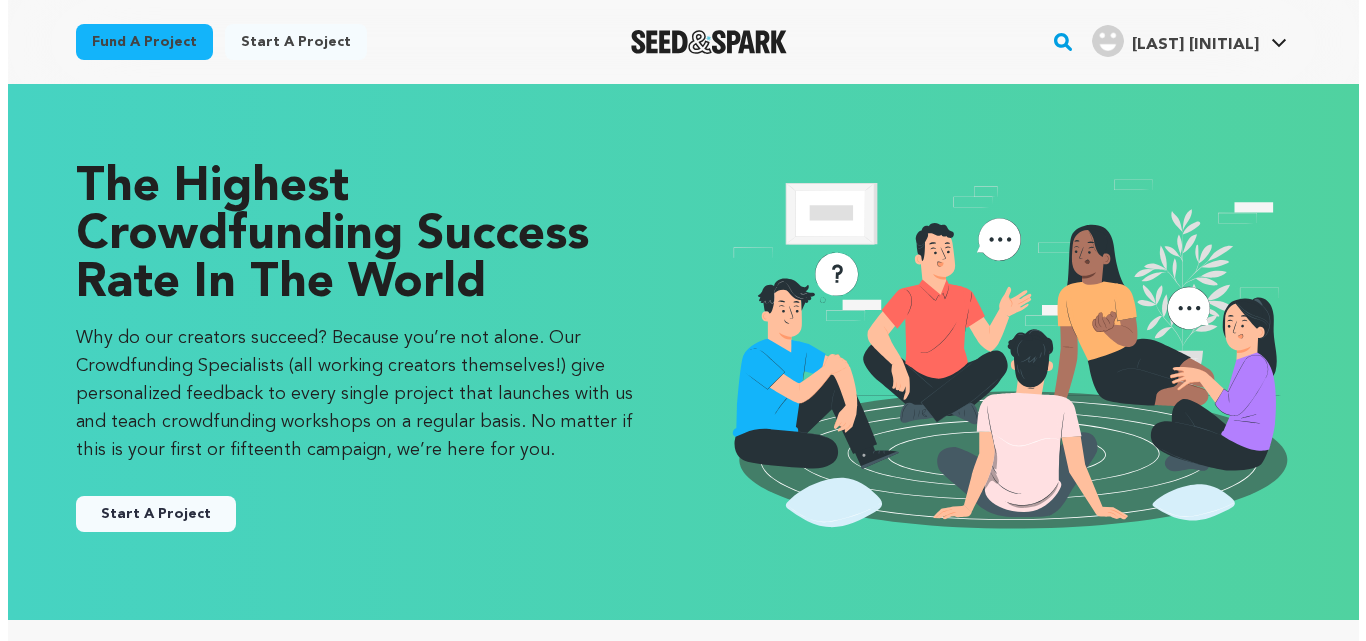 scroll, scrollTop: 0, scrollLeft: 0, axis: both 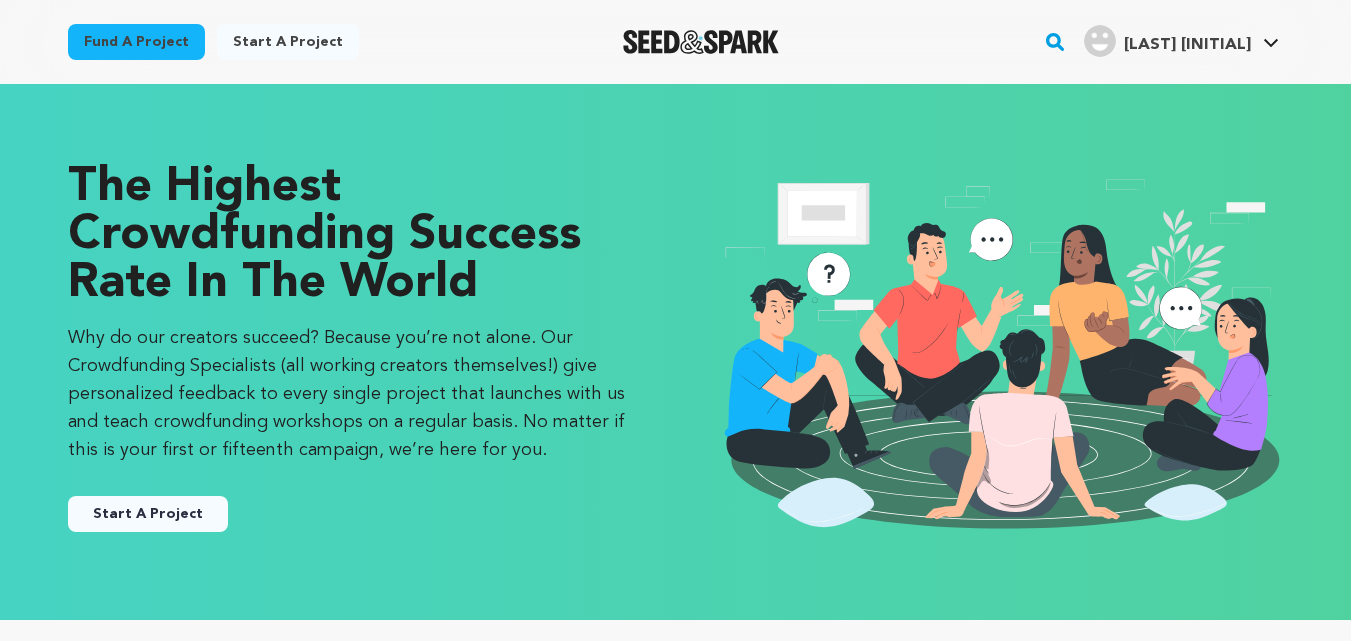 click on "Start A Project" at bounding box center [148, 514] 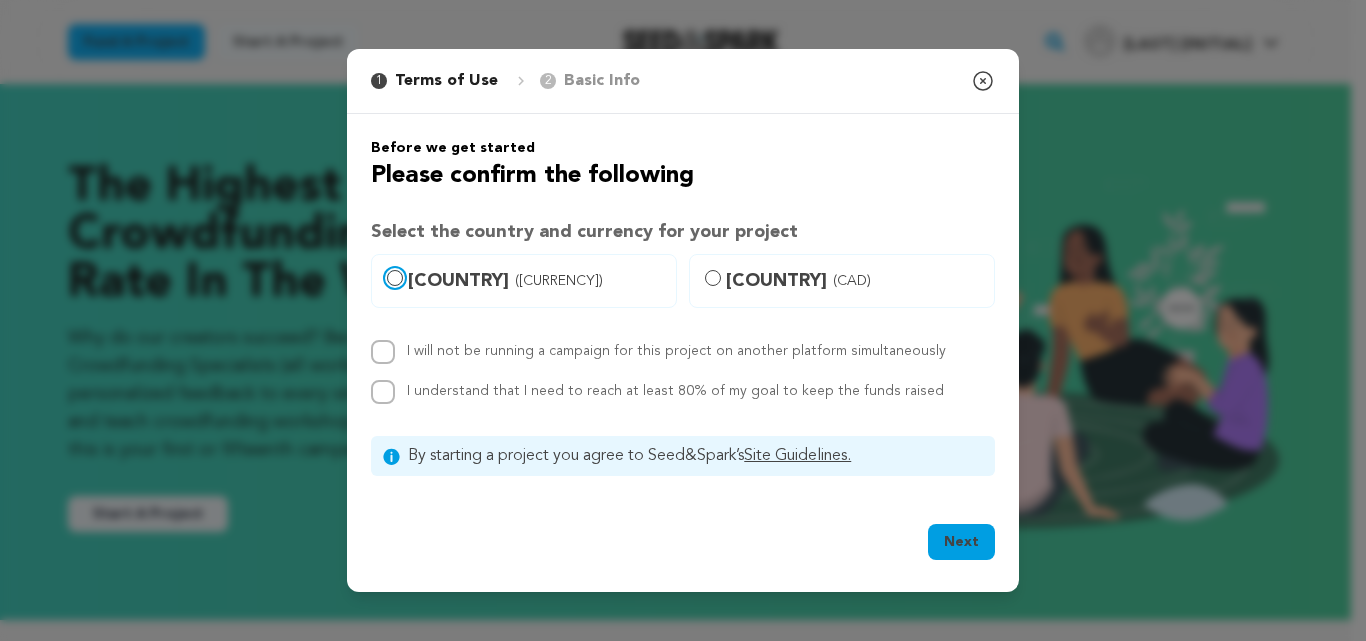 click on "United States
(USD)" at bounding box center [395, 278] 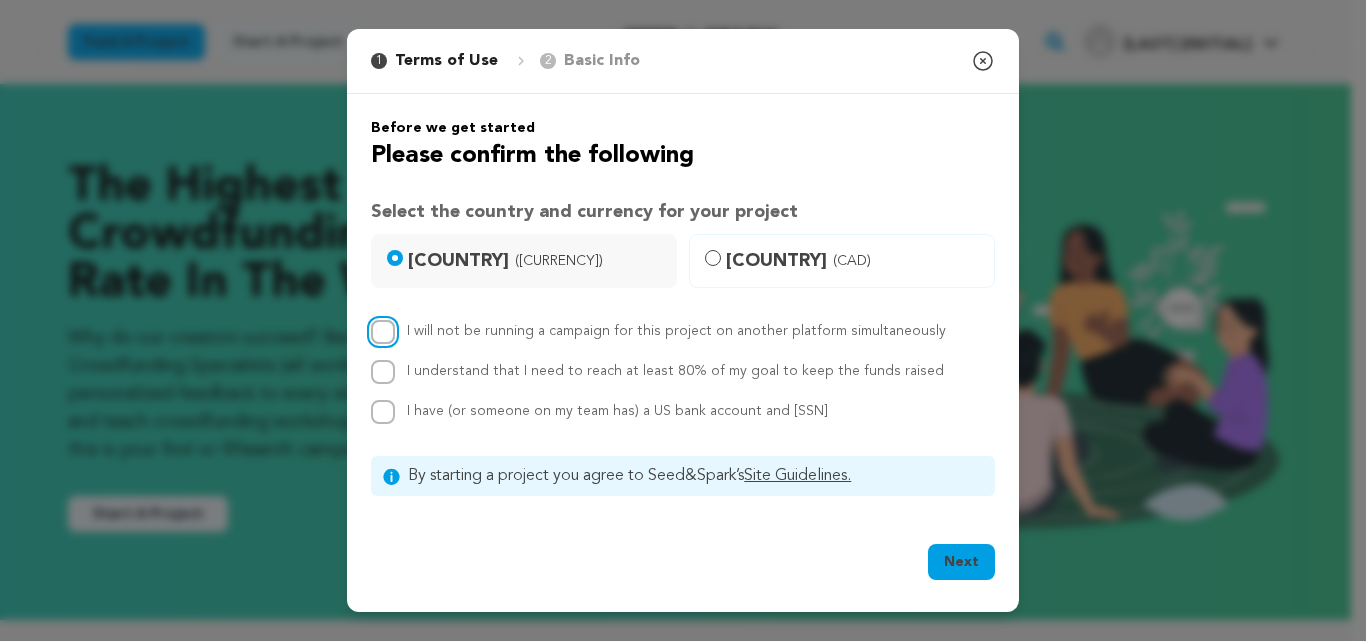 click on "I will not be running a campaign for this project on another platform
simultaneously" at bounding box center [383, 332] 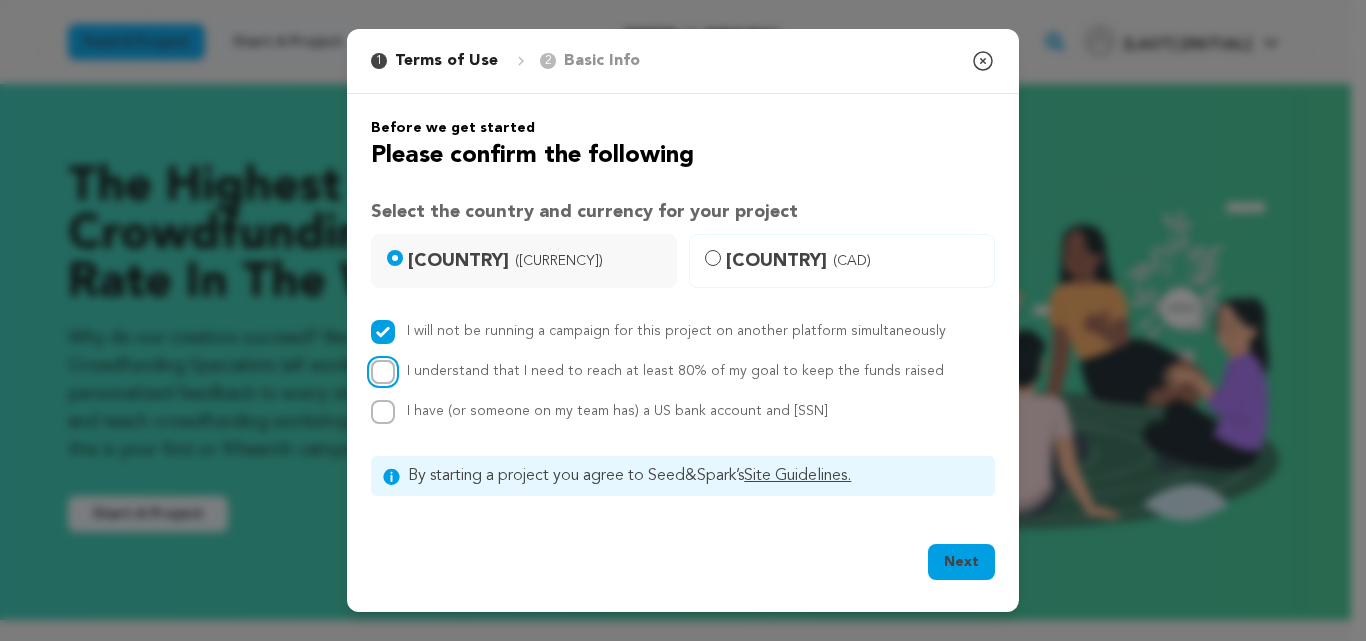 click on "I understand that I need to reach at least 80% of my goal to keep the
funds raised" at bounding box center [383, 372] 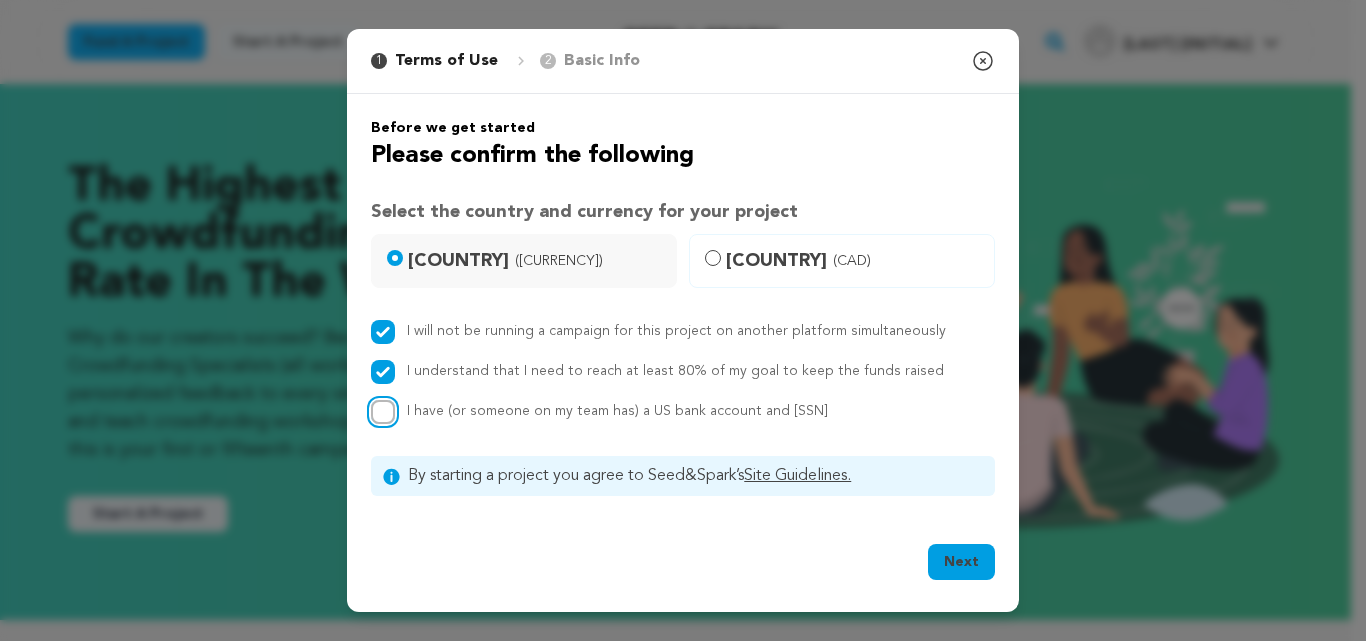 click on "I have (or someone on my team has) a US bank account and SSN" at bounding box center [383, 412] 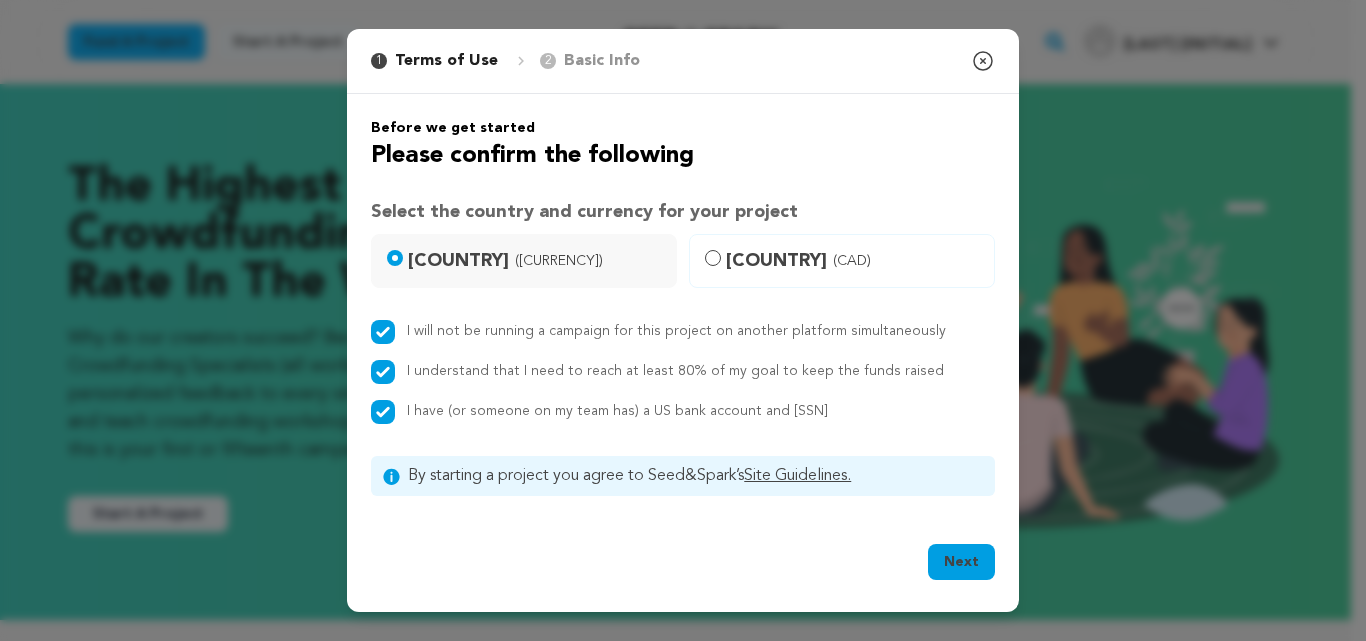 click on "Next" at bounding box center [961, 562] 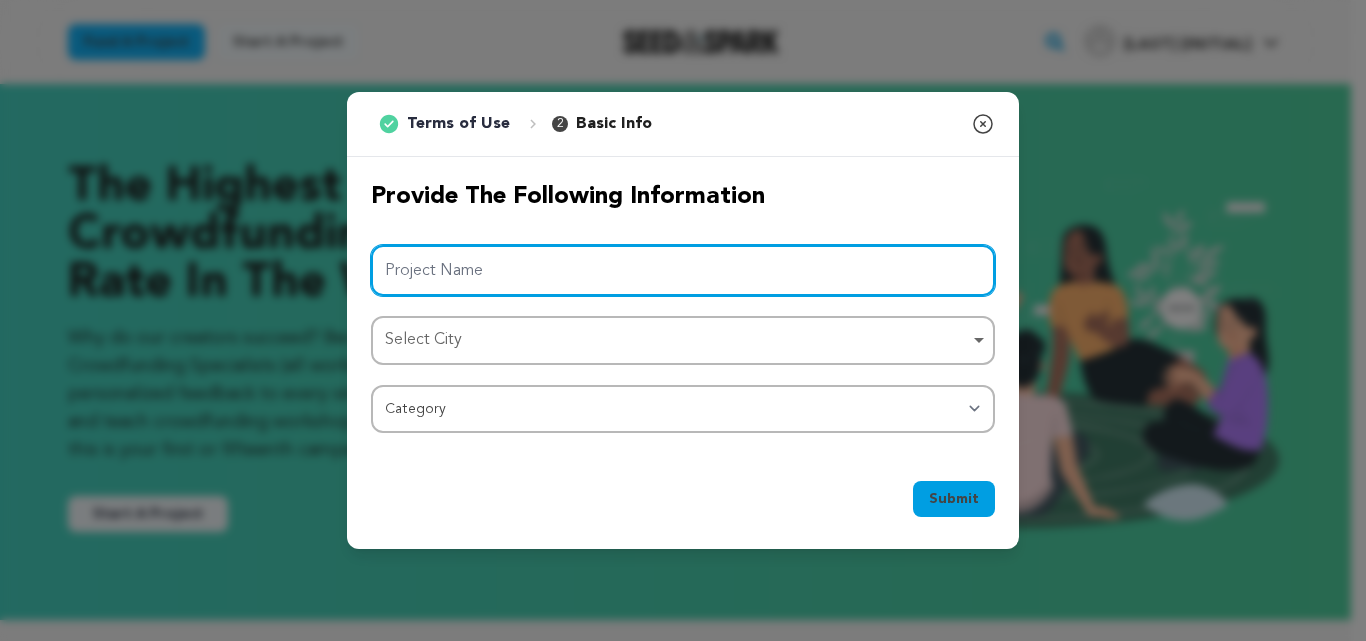 click on "Project Name" at bounding box center [683, 270] 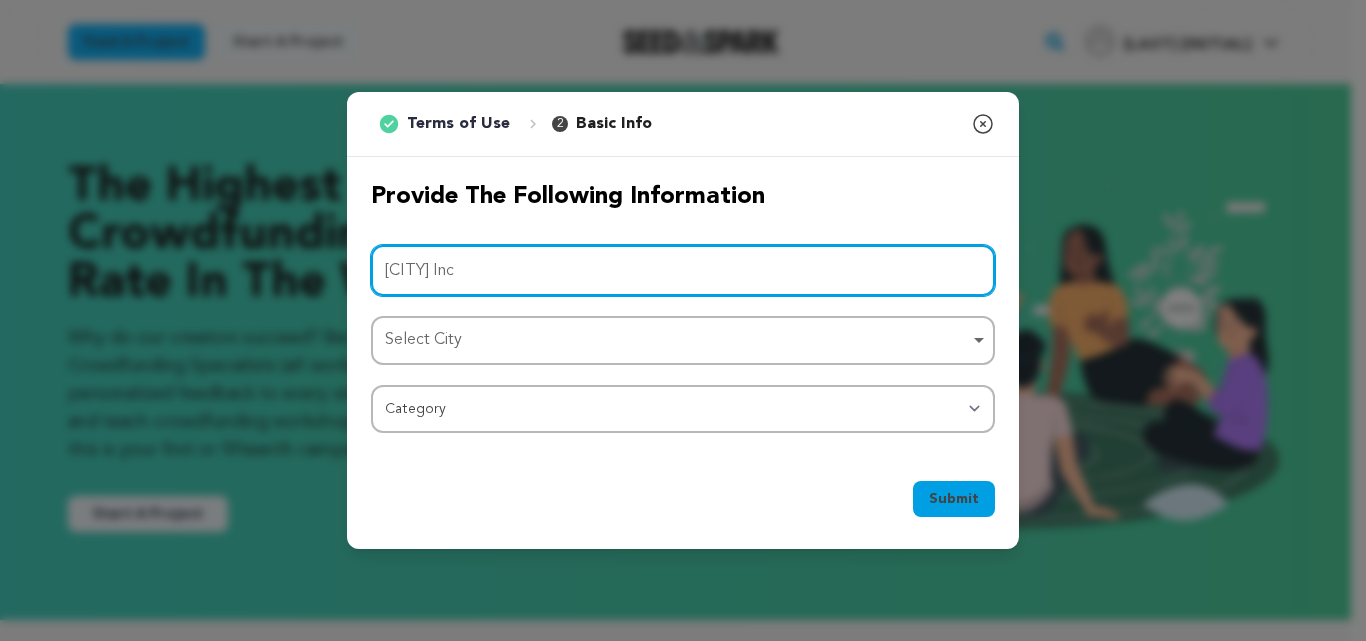 click on "Select City Remove item" at bounding box center (677, 340) 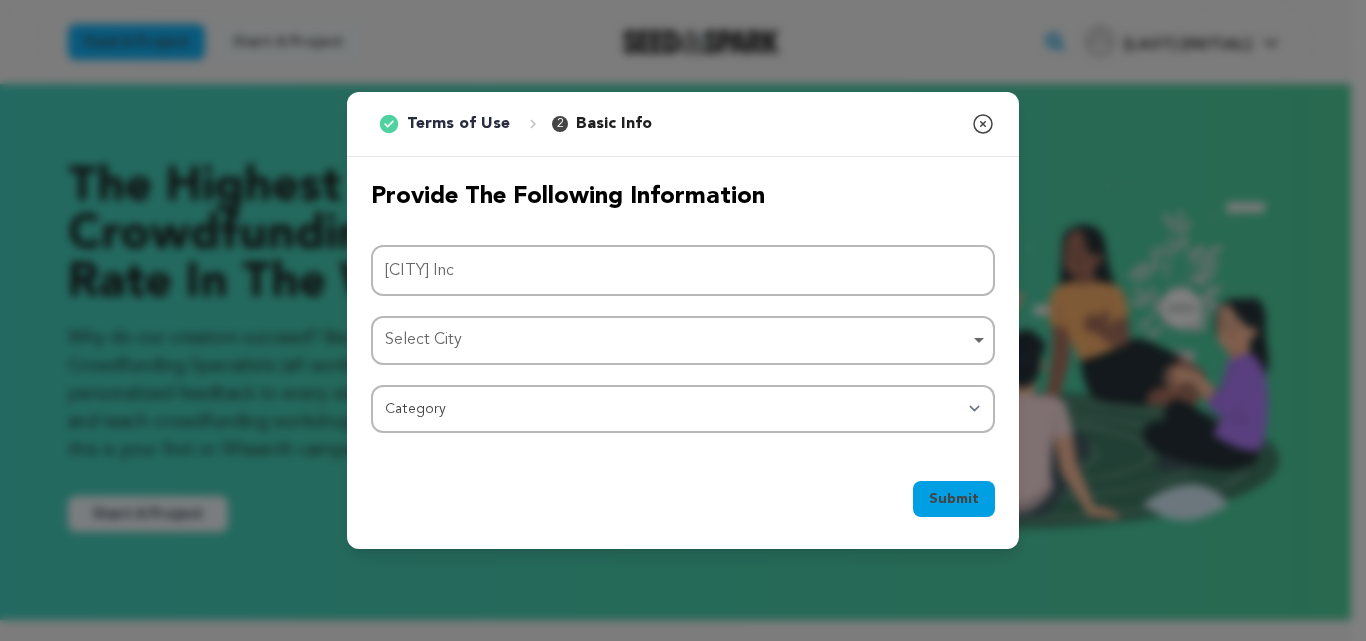 click on "Select City Remove item" at bounding box center [677, 340] 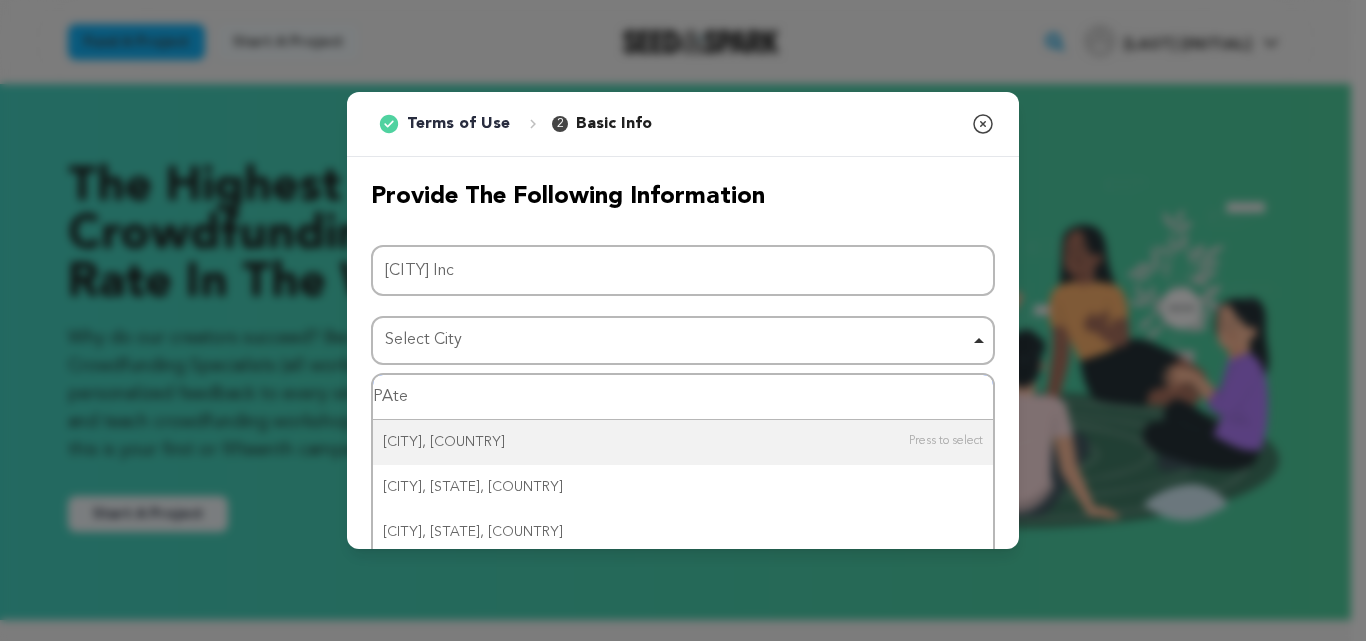 type on "PAt" 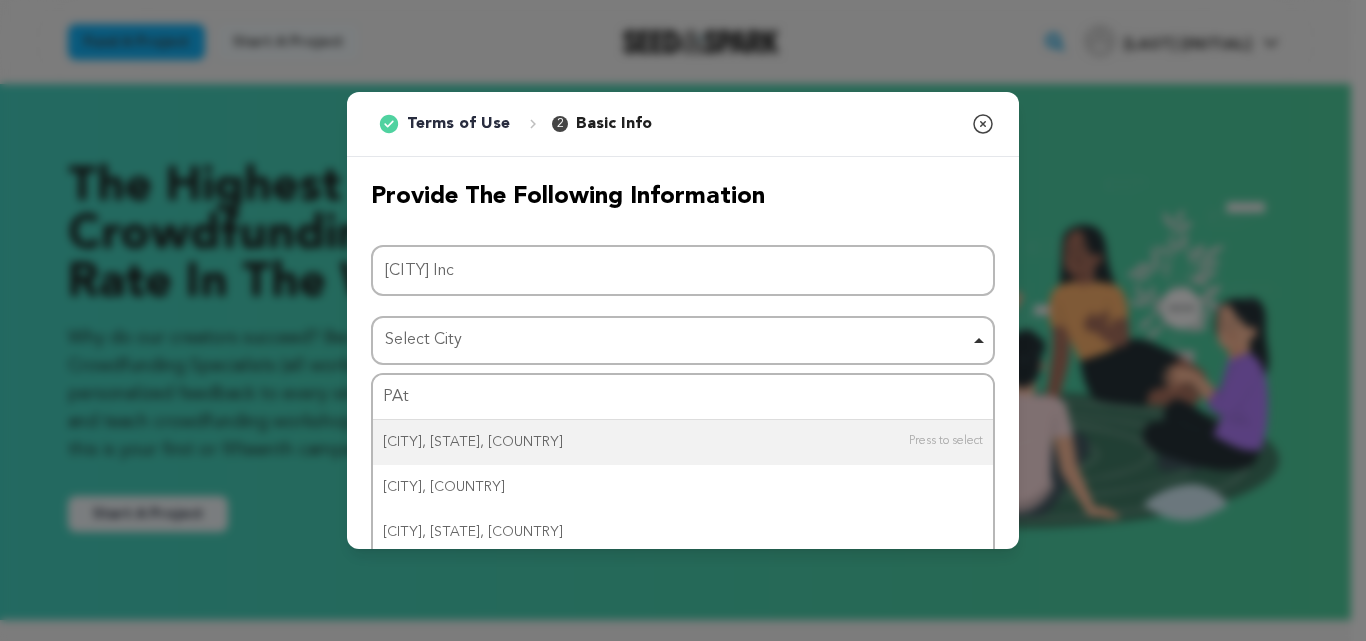 type 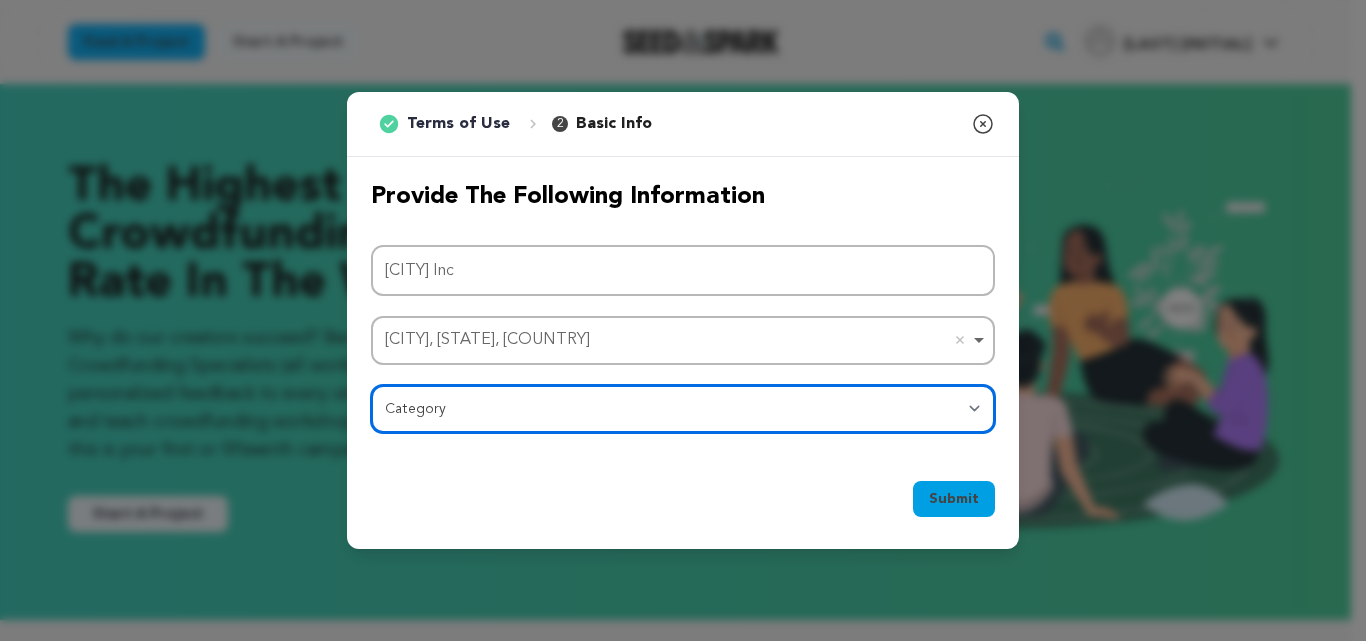 click on "Category
Film Feature
Film Short
Series
Film Festival
Company
Music Video
VR Experience
Comics
Artist Residency
Art & Photography
Collective
Dance
Games
Music
Radio & Podcasts
Orgs & Companies
Writing & Publishing
Venue & Spaces
Theatre" at bounding box center (683, 409) 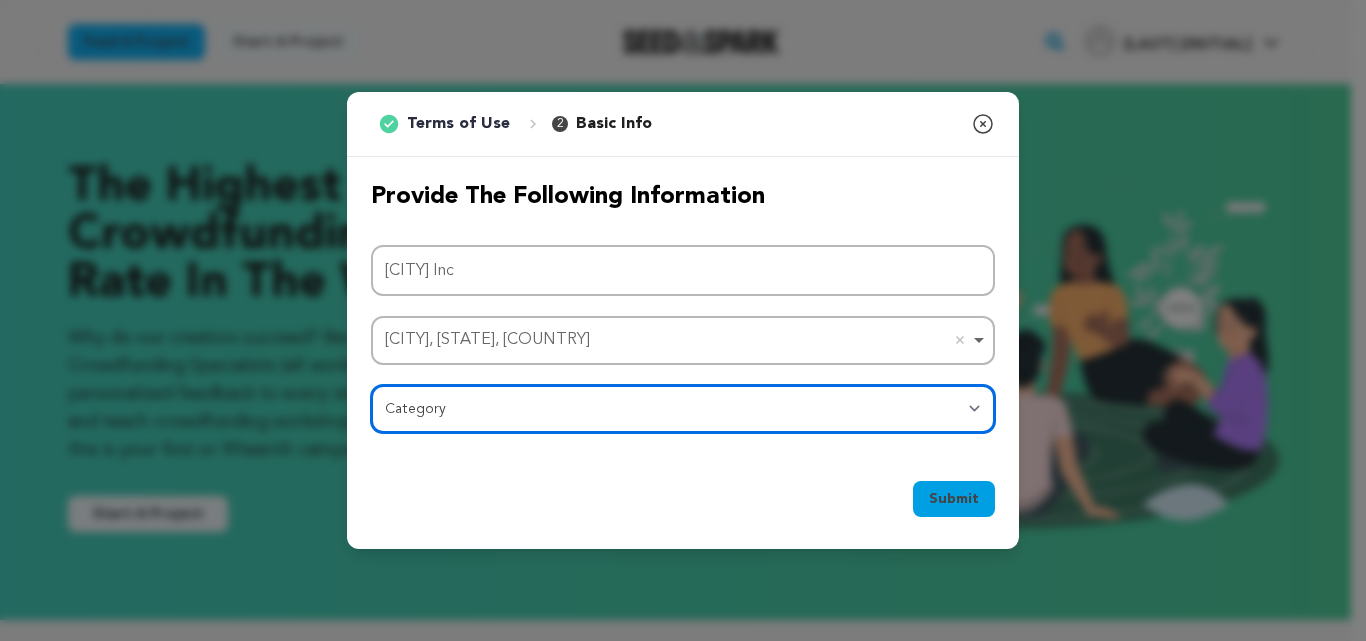 select on "382" 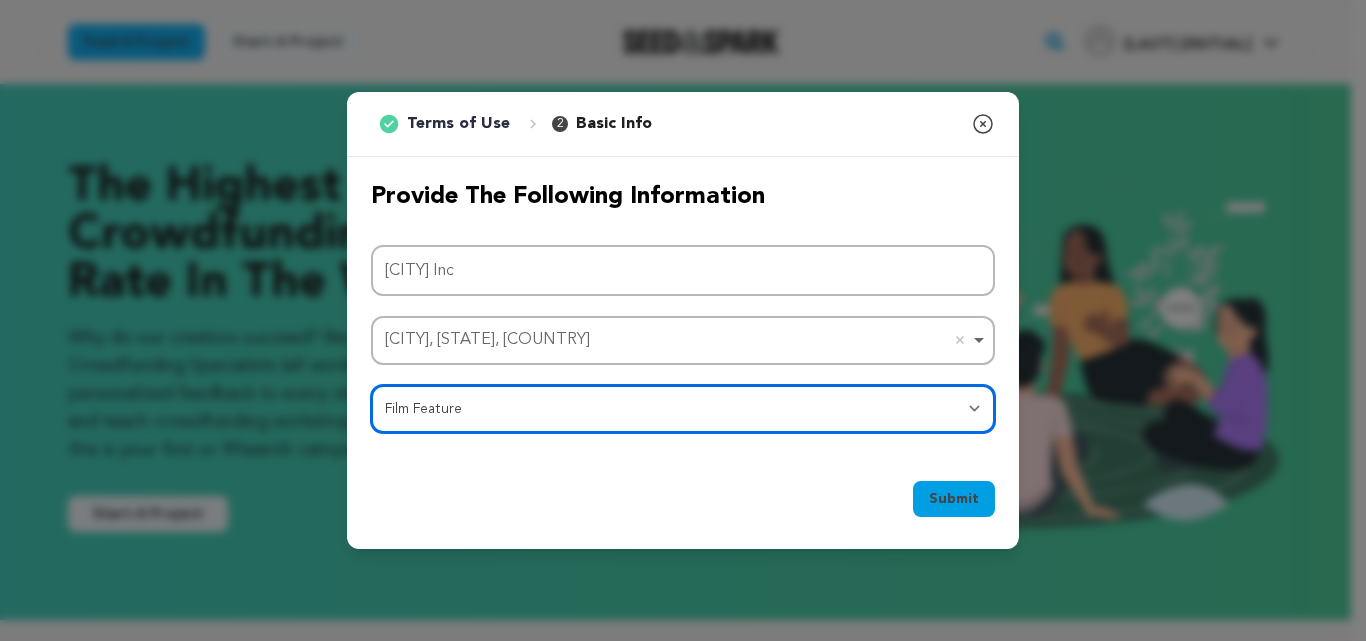 click on "Category
Film Feature
Film Short
Series
Film Festival
Company
Music Video
VR Experience
Comics
Artist Residency
Art & Photography
Collective
Dance
Games
Music
Radio & Podcasts
Orgs & Companies
Writing & Publishing
Venue & Spaces
Theatre" at bounding box center (683, 409) 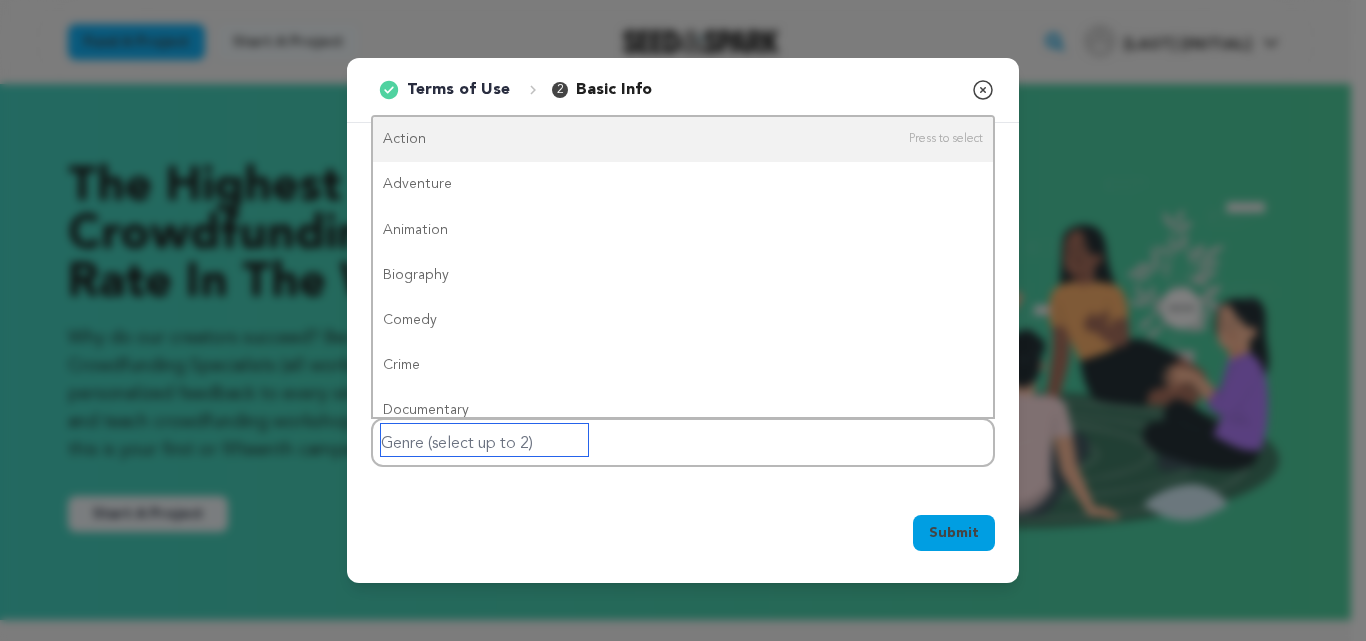 click at bounding box center [484, 440] 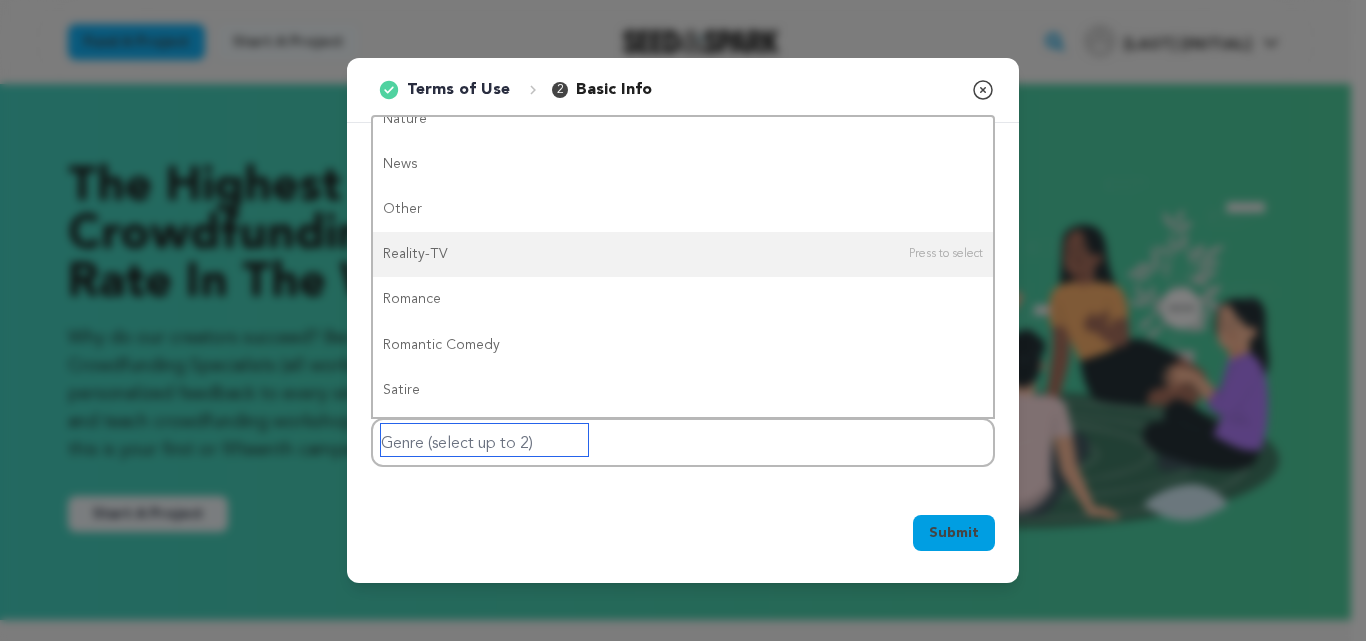 scroll, scrollTop: 1100, scrollLeft: 0, axis: vertical 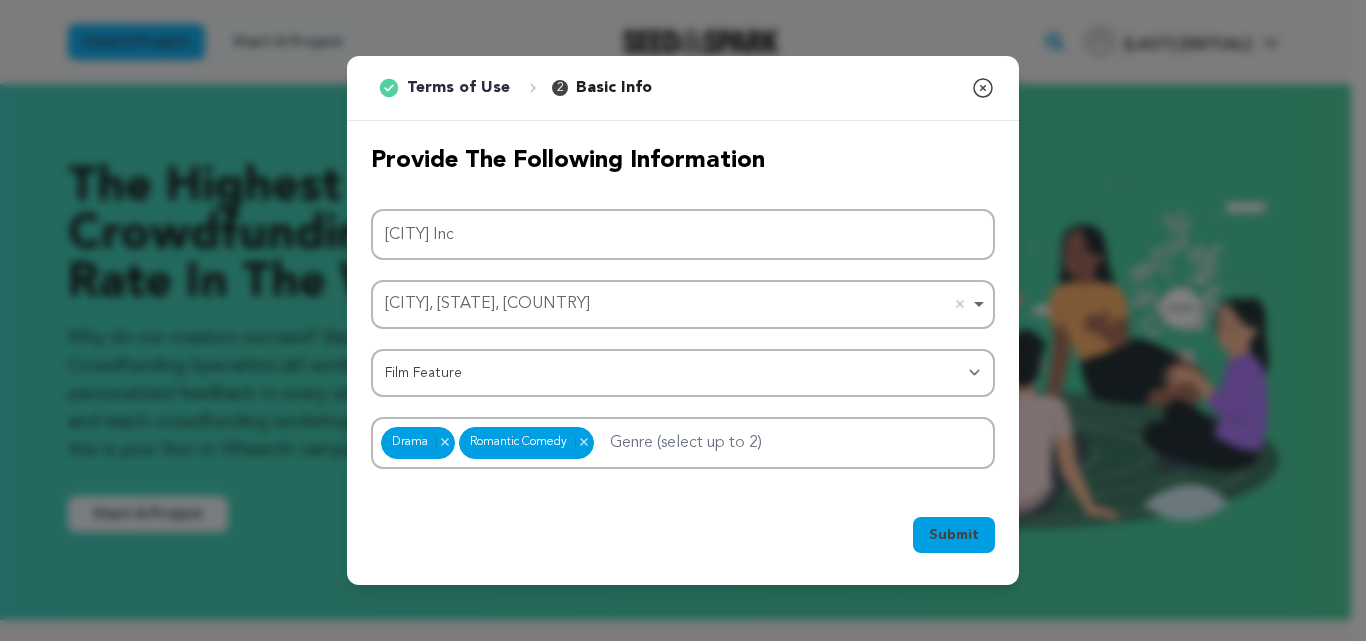 click on "Submit" at bounding box center [954, 535] 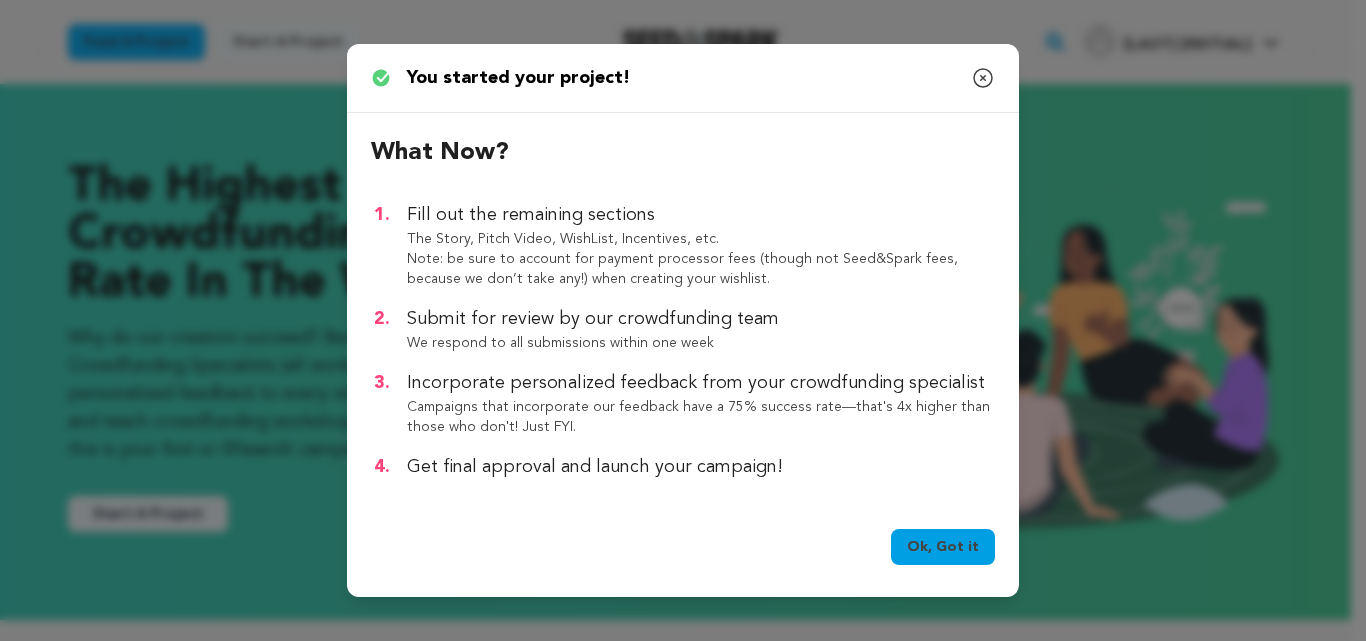 click on "Ok, Got it" at bounding box center (943, 547) 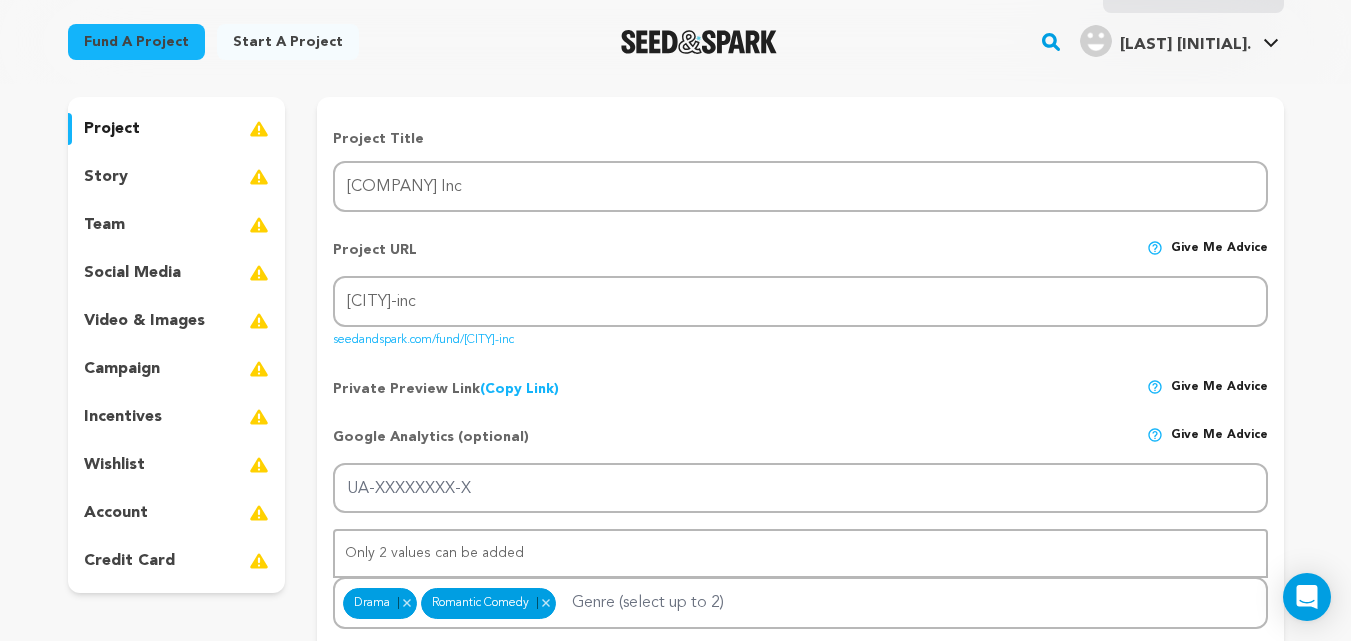 scroll, scrollTop: 200, scrollLeft: 0, axis: vertical 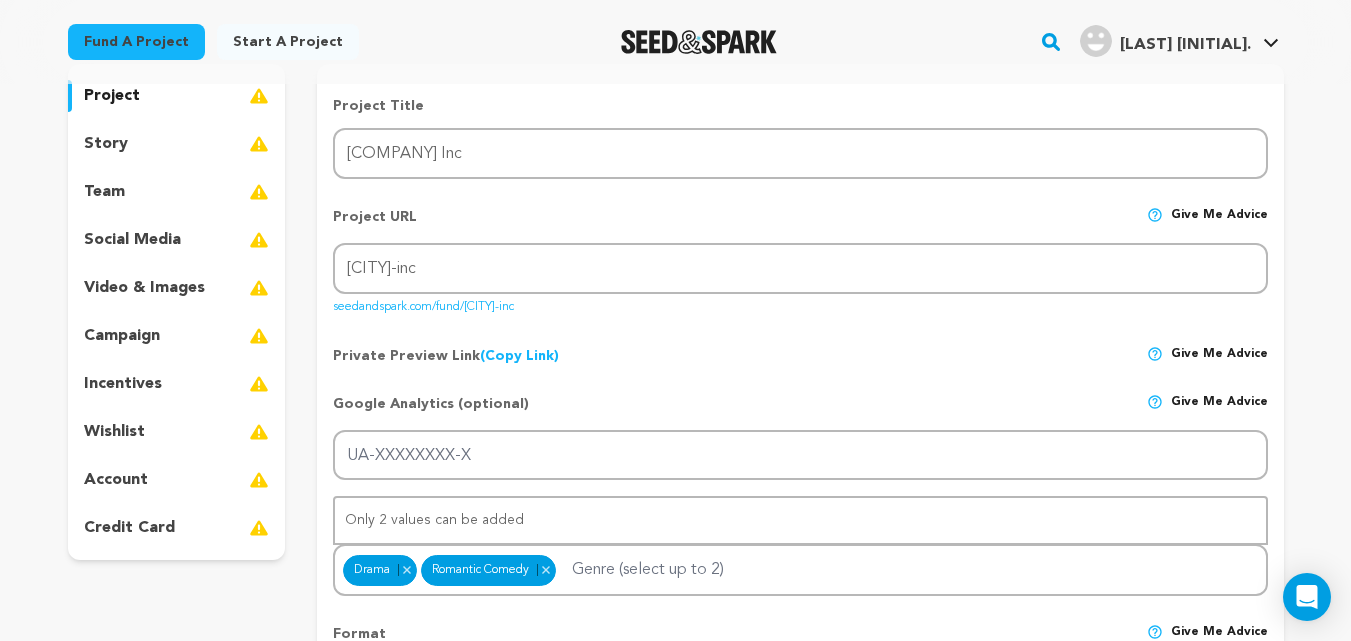 click on "story" at bounding box center (106, 144) 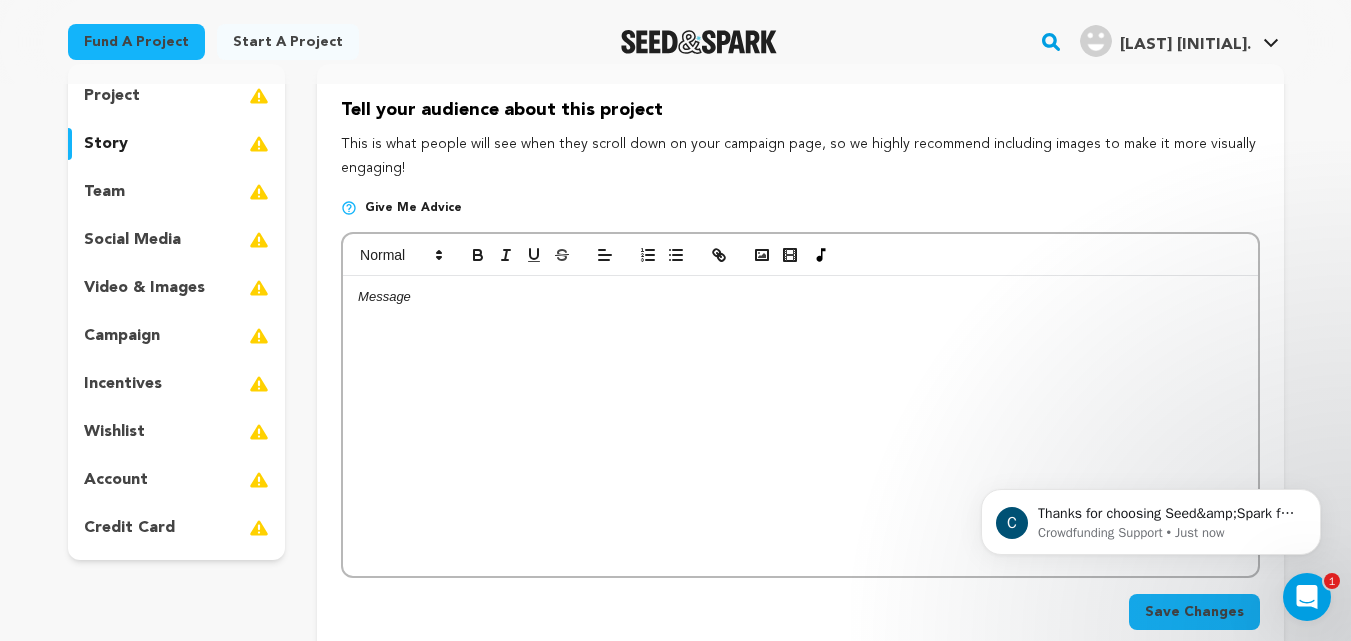scroll, scrollTop: 0, scrollLeft: 0, axis: both 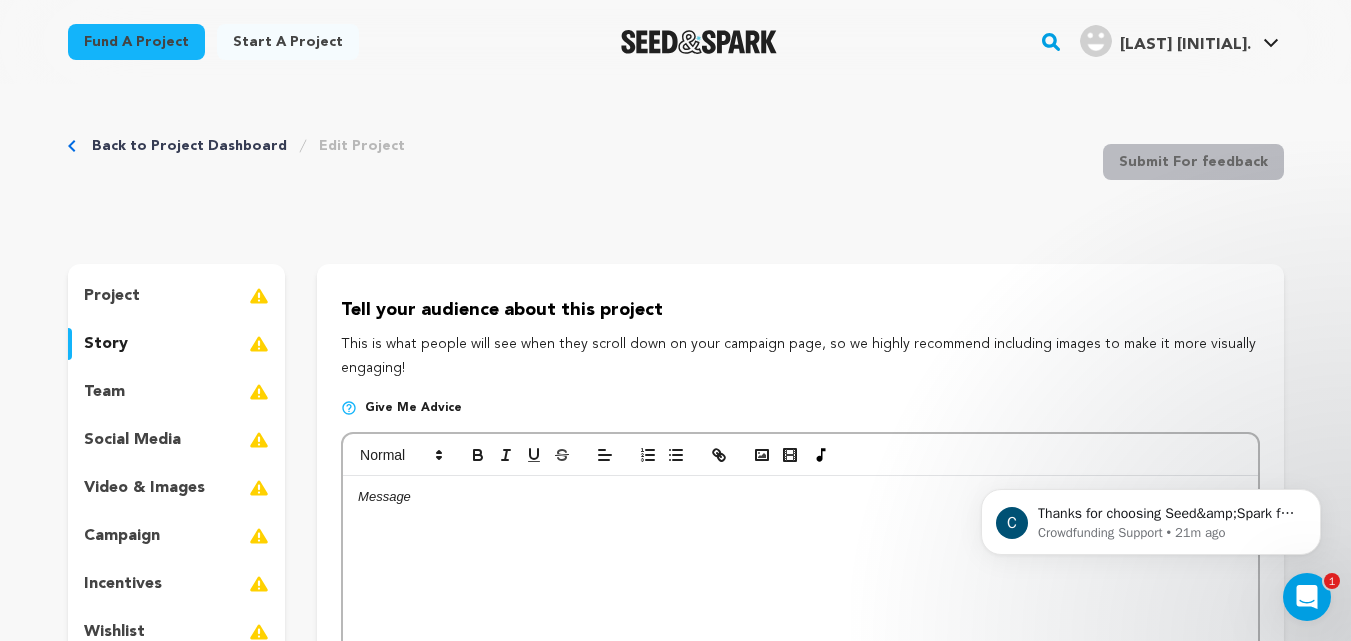 click on "Fund a project" at bounding box center (136, 42) 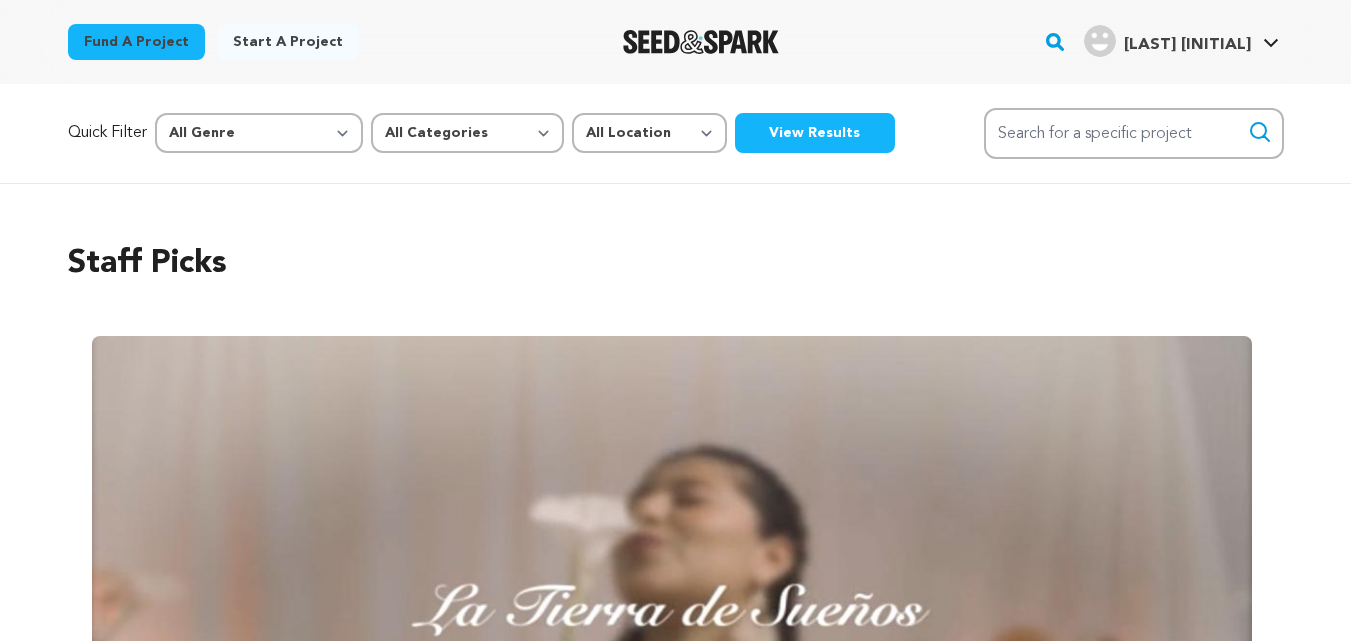 scroll, scrollTop: 0, scrollLeft: 0, axis: both 